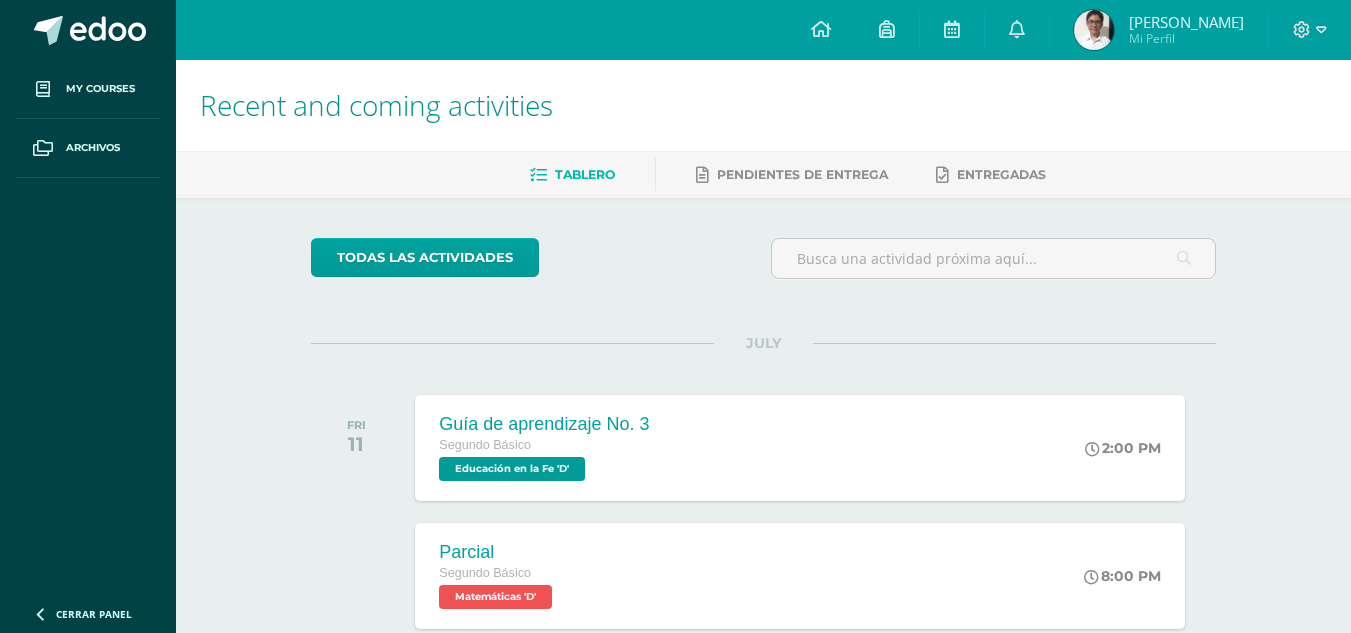 scroll, scrollTop: 0, scrollLeft: 0, axis: both 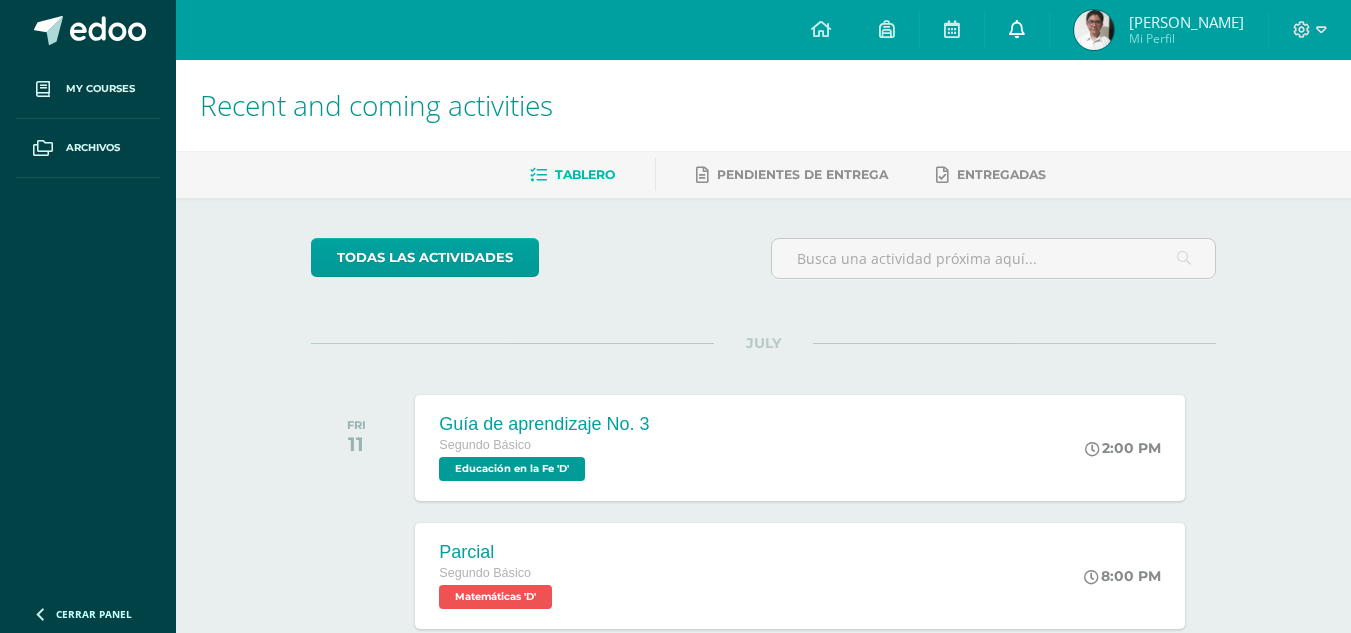 click at bounding box center (1017, 30) 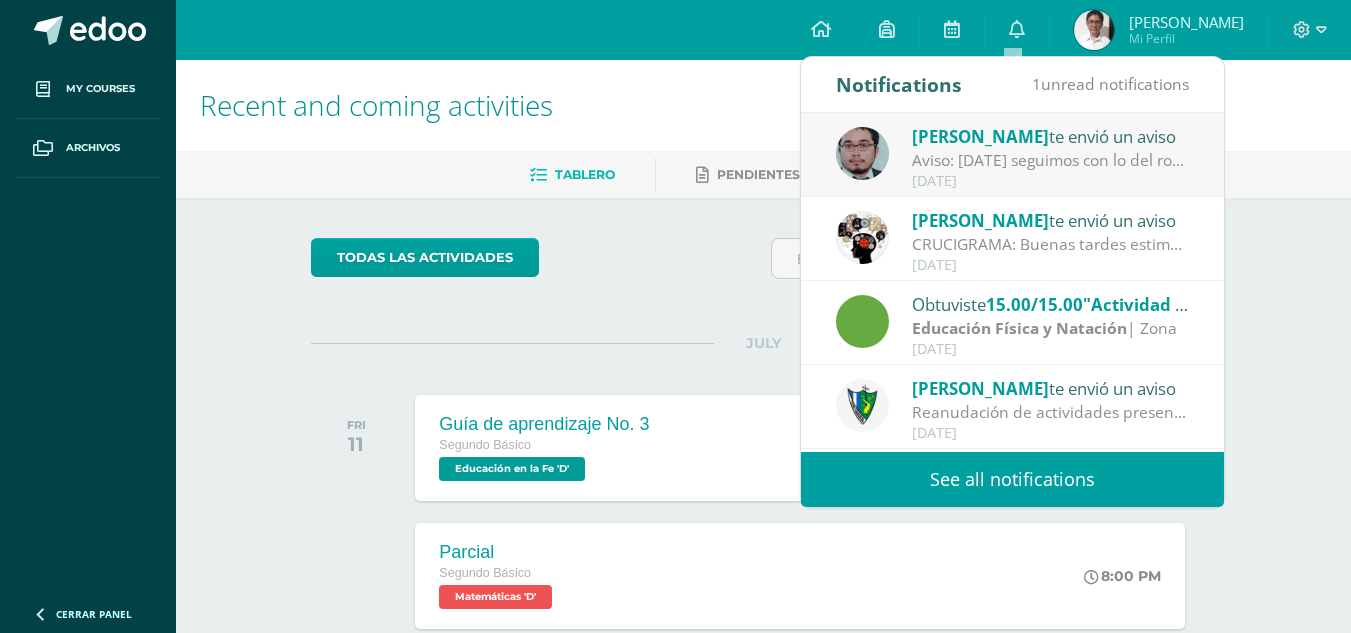 scroll, scrollTop: 333, scrollLeft: 0, axis: vertical 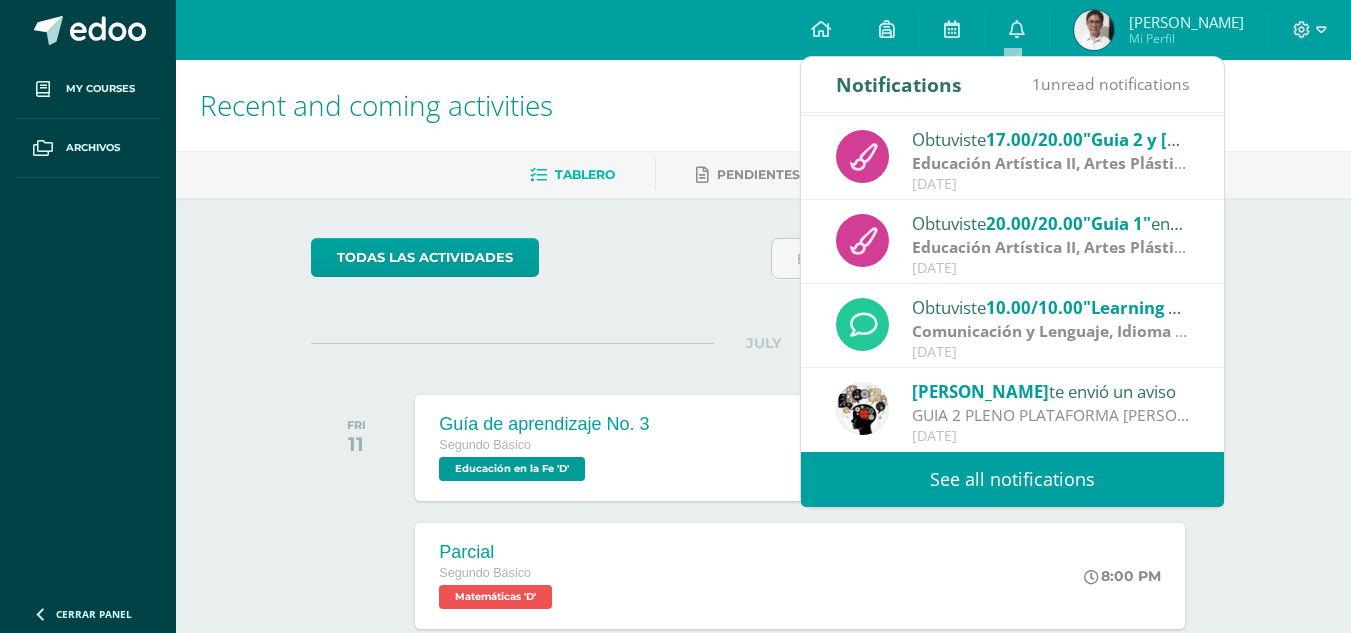 click on "SONIA TAMBITO  te envió un aviso
GUIA 2 PLENO PLATAFORMA SANTILLANA:
Buenos días estimados estudiantes, les informo que la plataforma pleno según las fechas planificadas ya se encuentra habilitada.
Para la realización de comprobación se les recomienda lo siguiente;
1. Pleno  no tiene tiempo de respuesta en las preguntas, lean los incisos antes de contestar.
2. Al terminar su prueba no olviden dar finalizar para enviar.
3. La plataforma estará habilitada del 9 al 11 de julio.
4. Son dos comprobaciones lecciones 2 y 3.
July 09" at bounding box center [1012, 410] 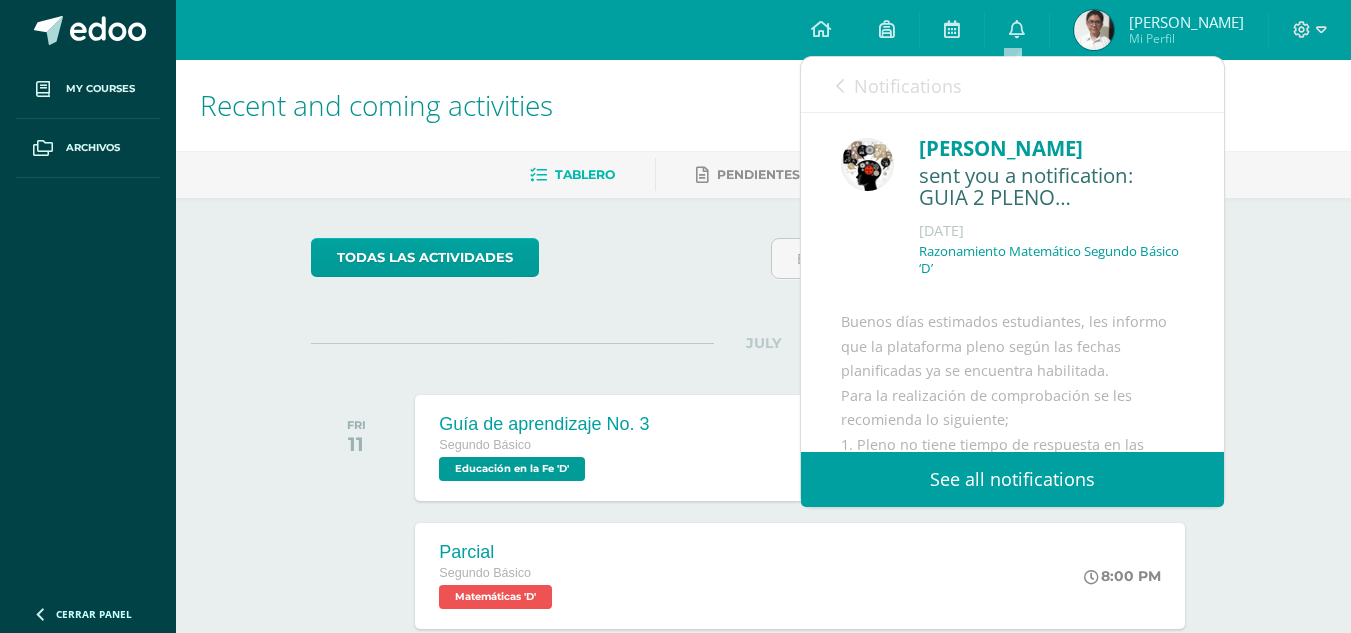 click on "See all notifications" at bounding box center (1012, 479) 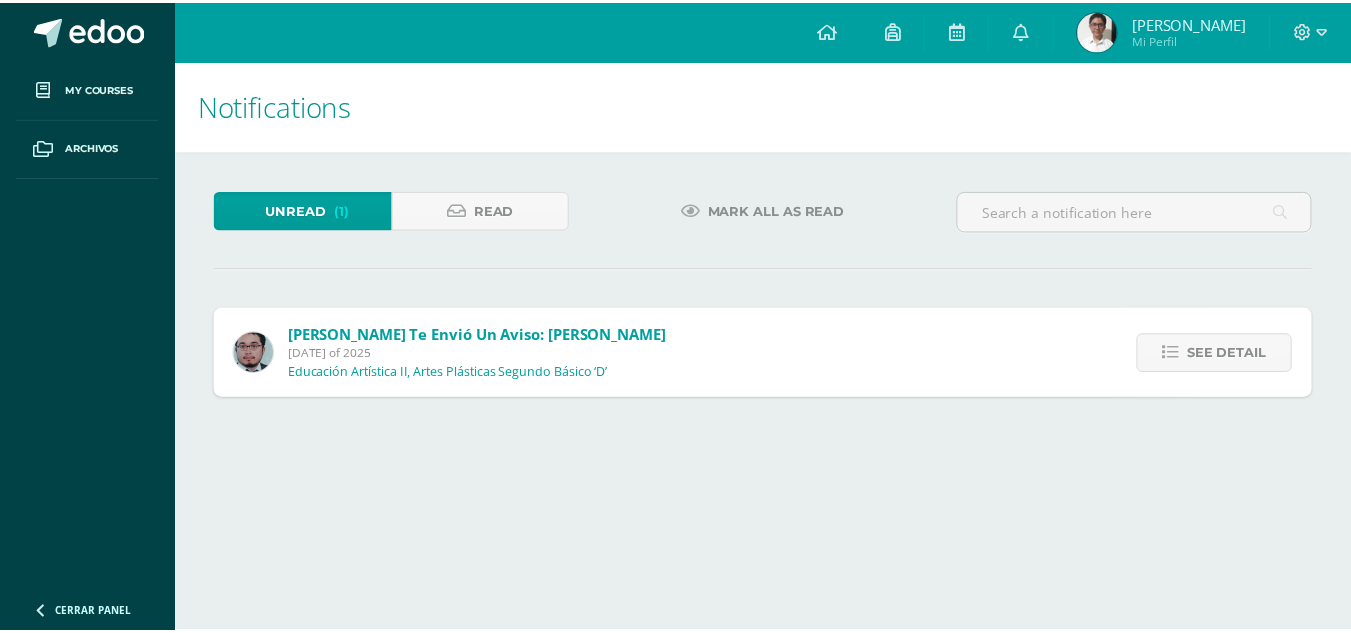 scroll, scrollTop: 0, scrollLeft: 0, axis: both 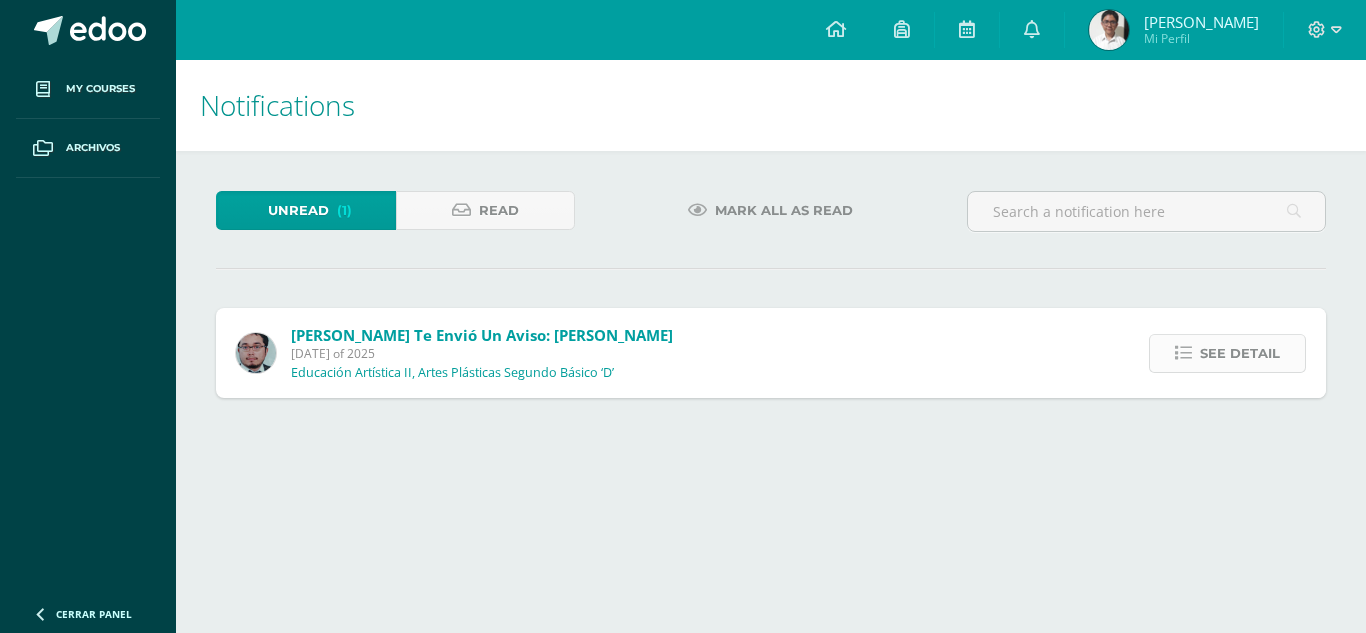 click on "See detail" at bounding box center [1240, 353] 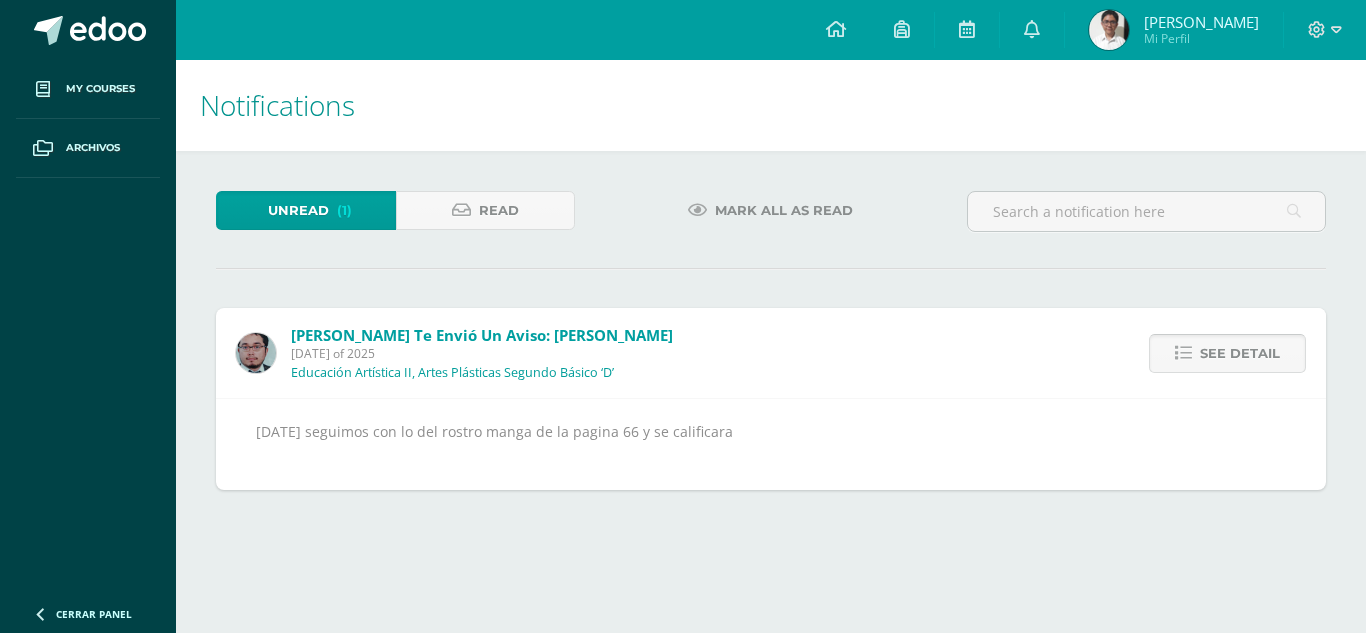 click on "See detail" at bounding box center (1240, 353) 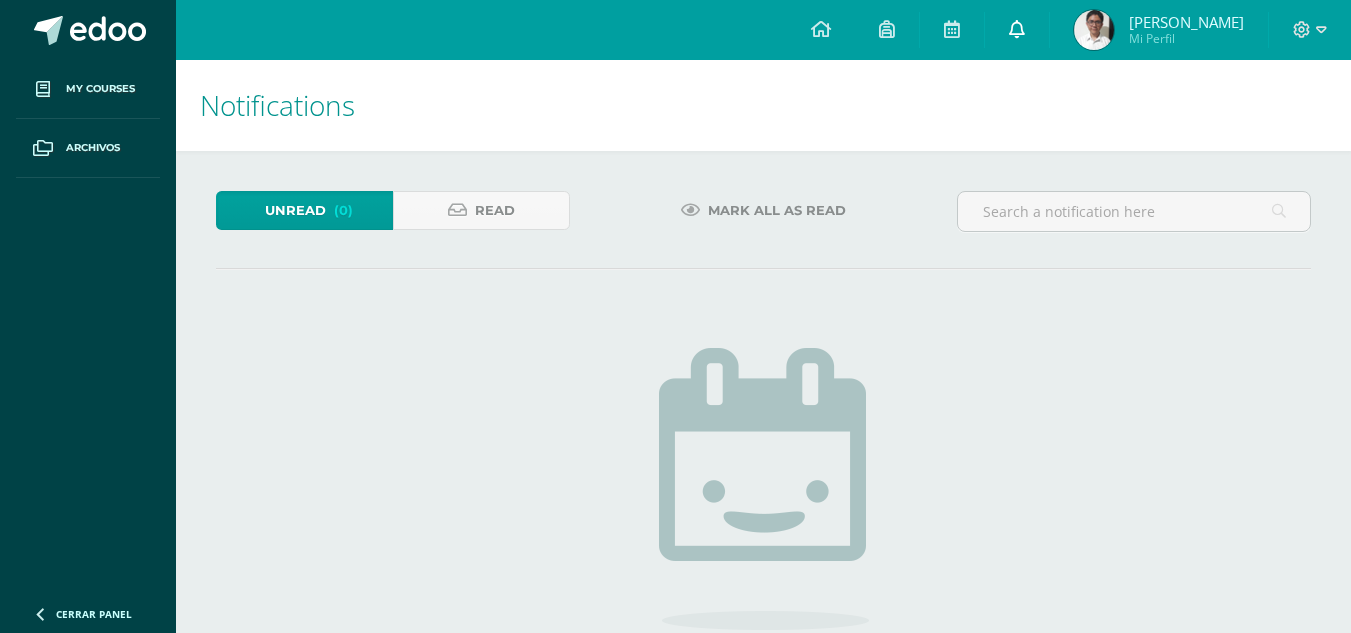 click at bounding box center [1017, 30] 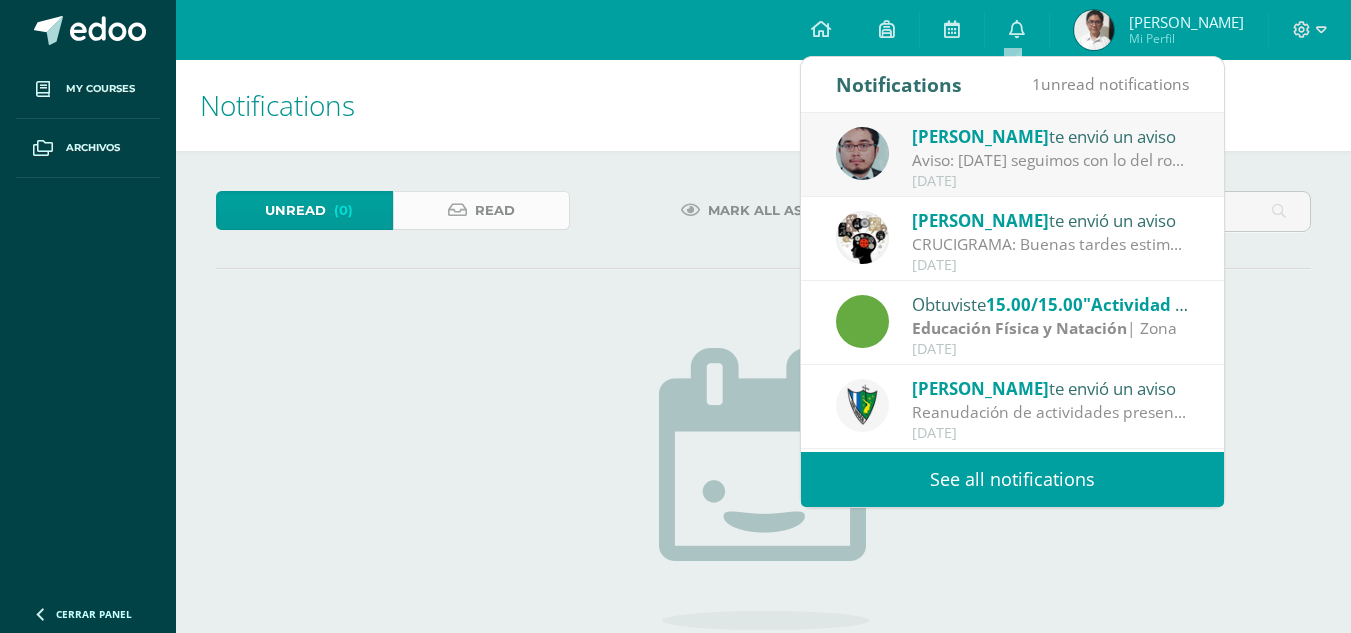 click on "Read" at bounding box center [481, 210] 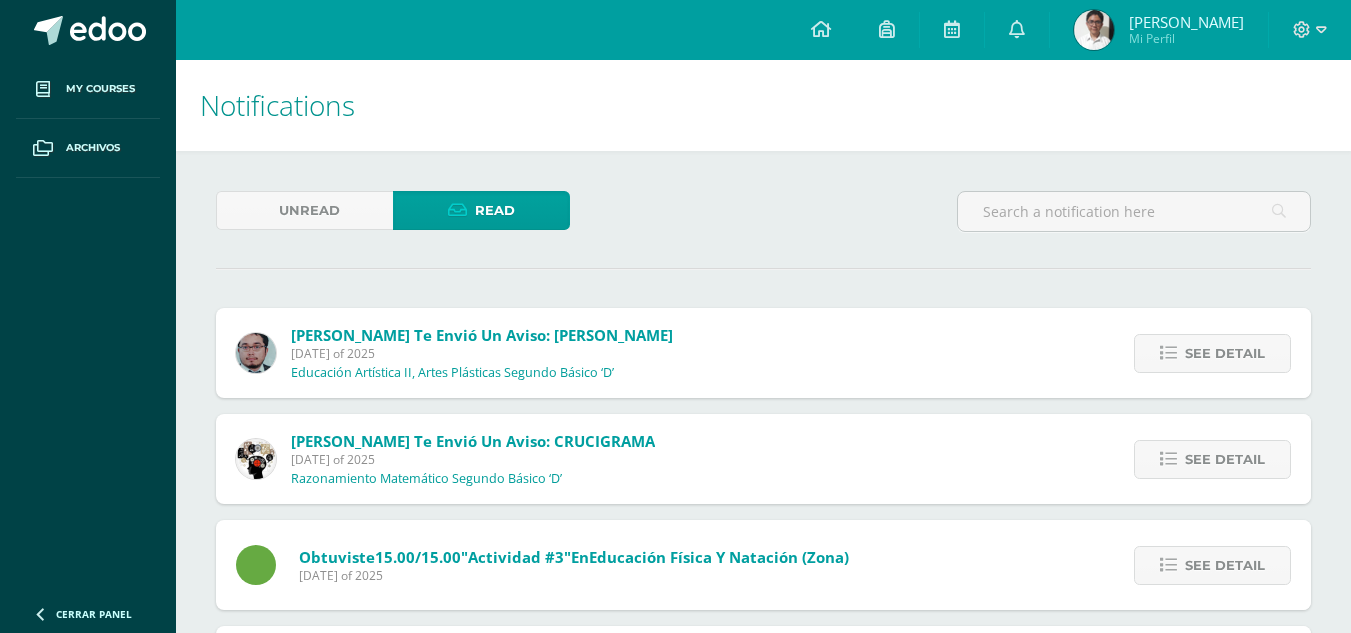 scroll, scrollTop: 0, scrollLeft: 0, axis: both 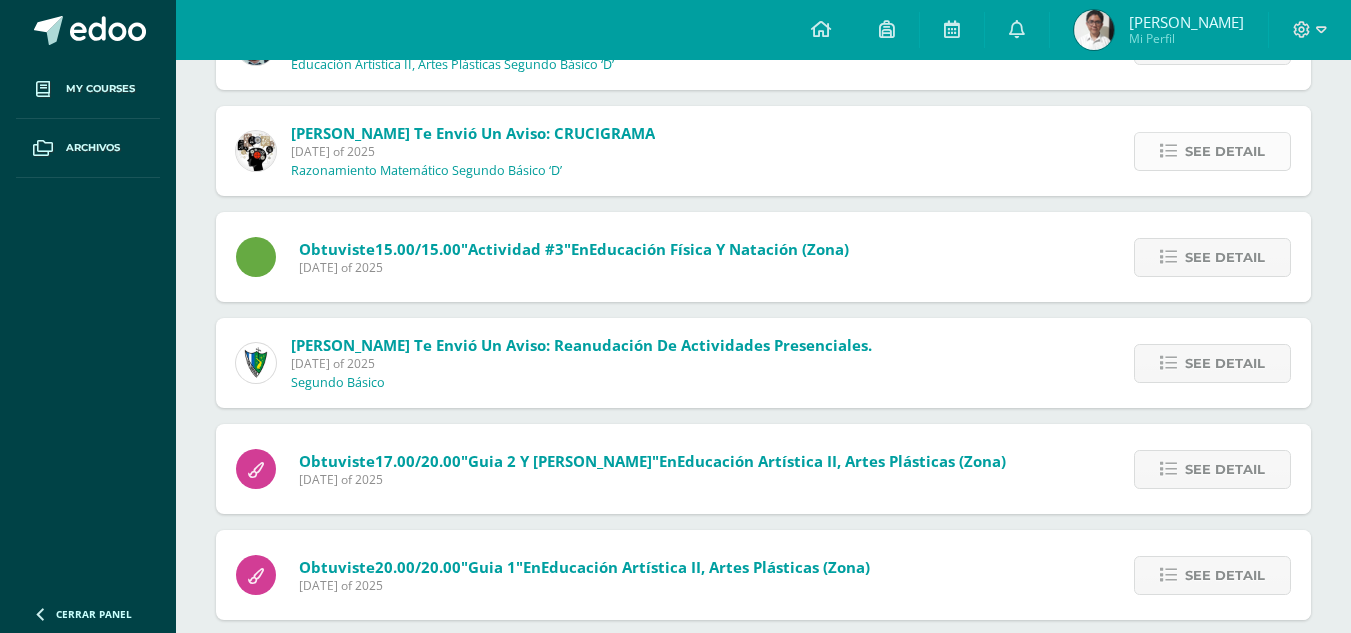 click on "See detail" at bounding box center (1225, 151) 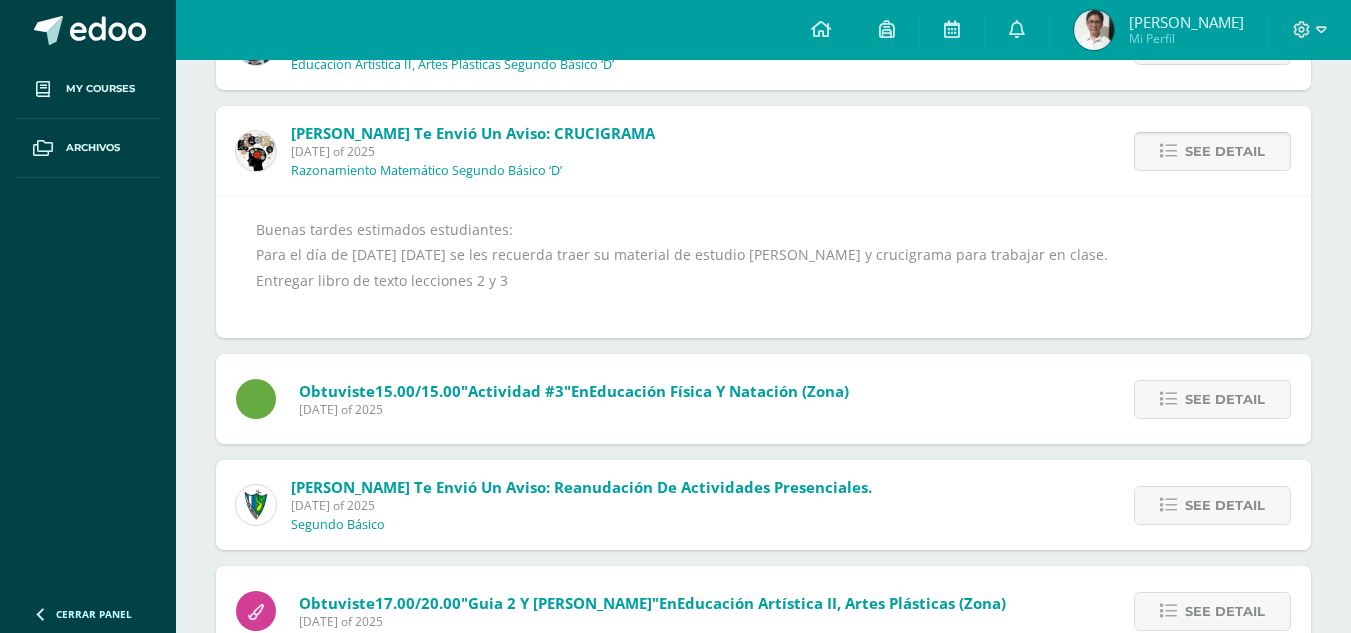 click on "See detail" at bounding box center [1212, 151] 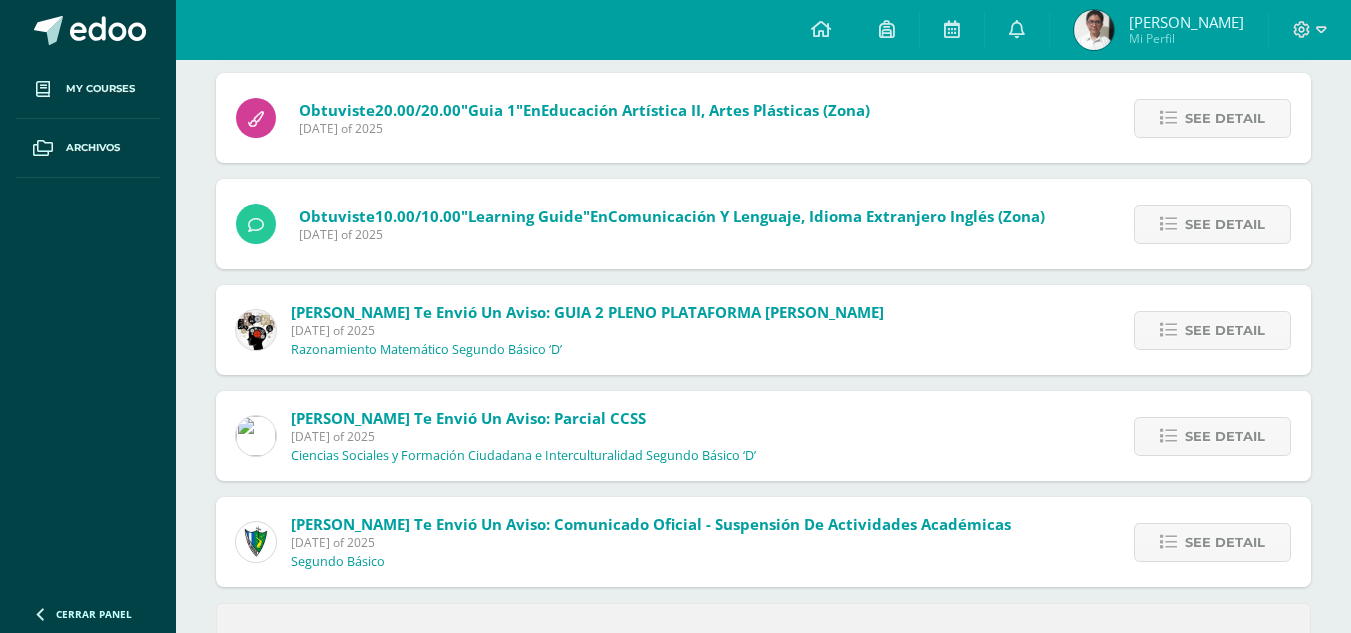 scroll, scrollTop: 777, scrollLeft: 0, axis: vertical 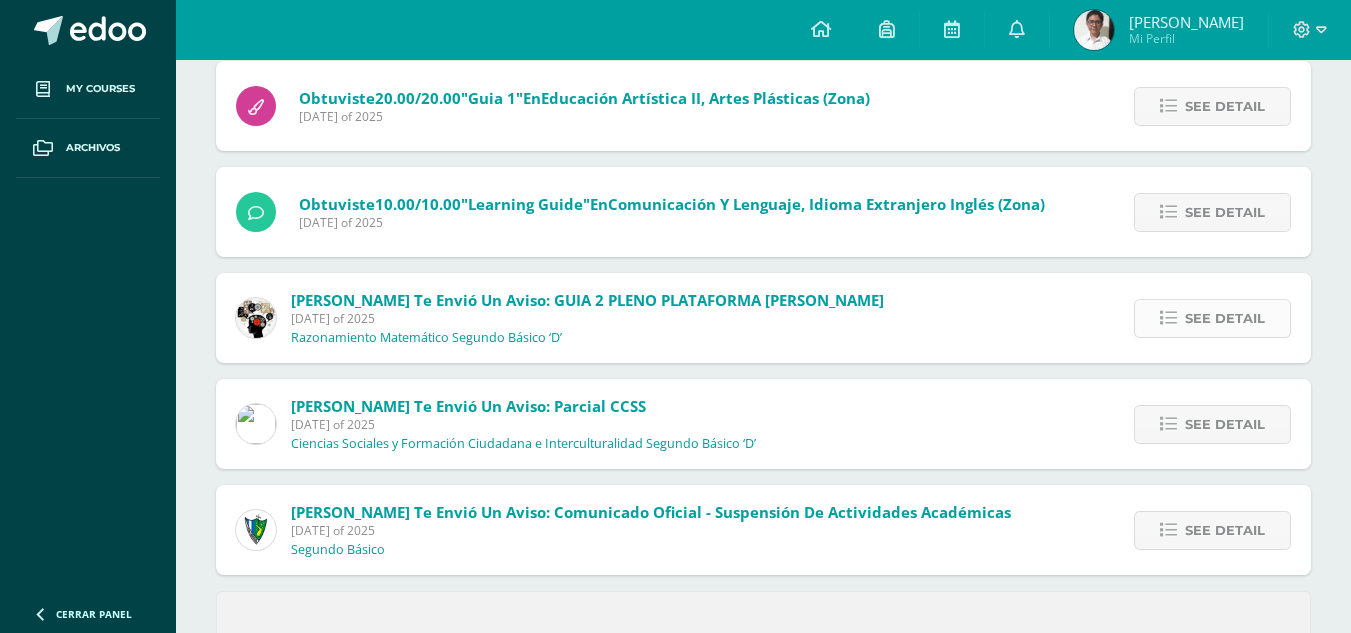 click on "See detail" at bounding box center (1225, 318) 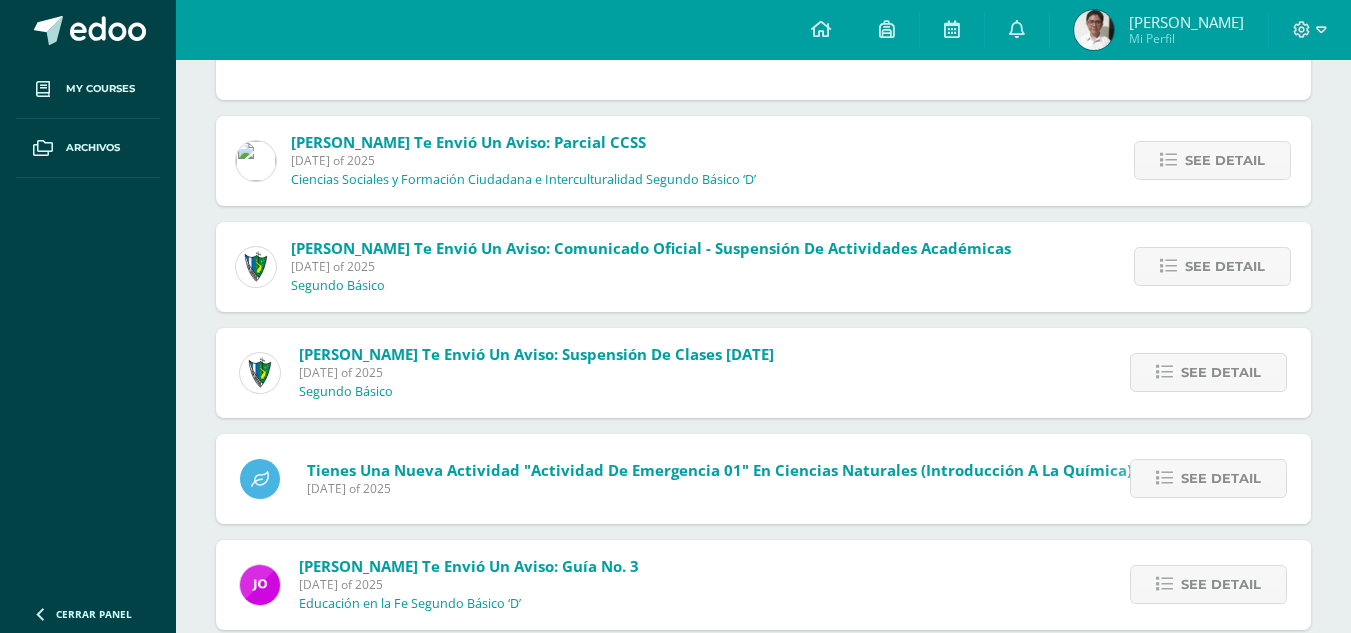 scroll, scrollTop: 1262, scrollLeft: 0, axis: vertical 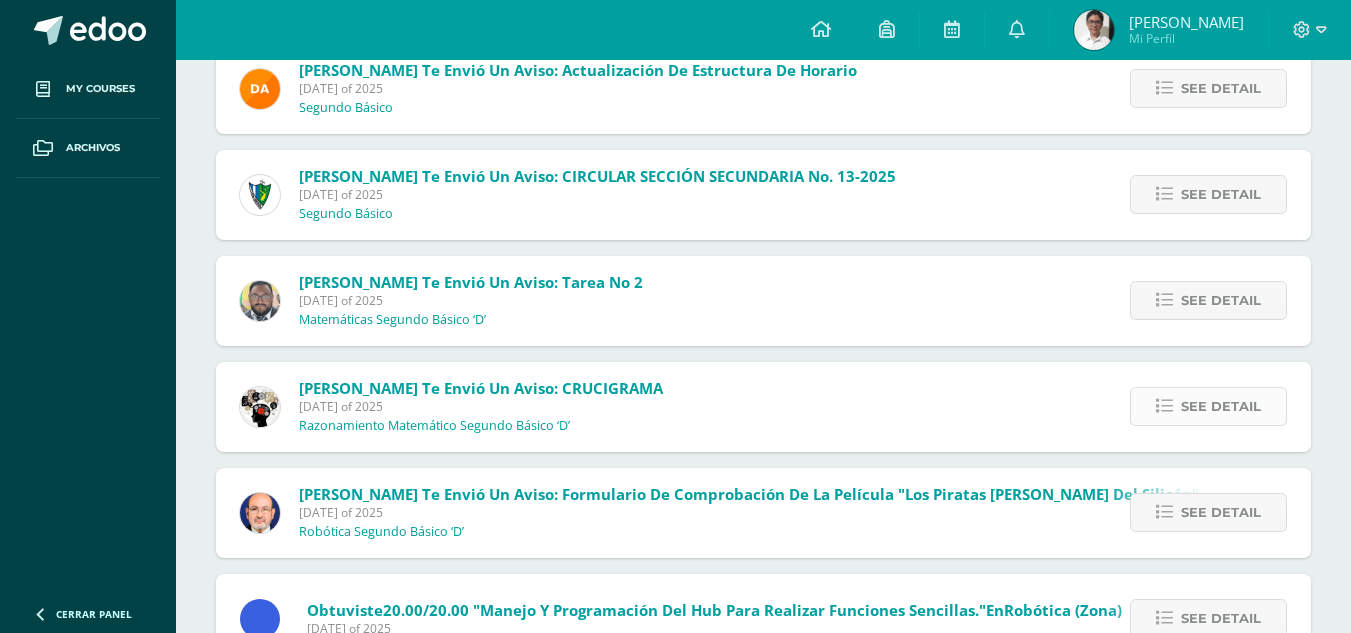 click on "See detail" at bounding box center [1221, 406] 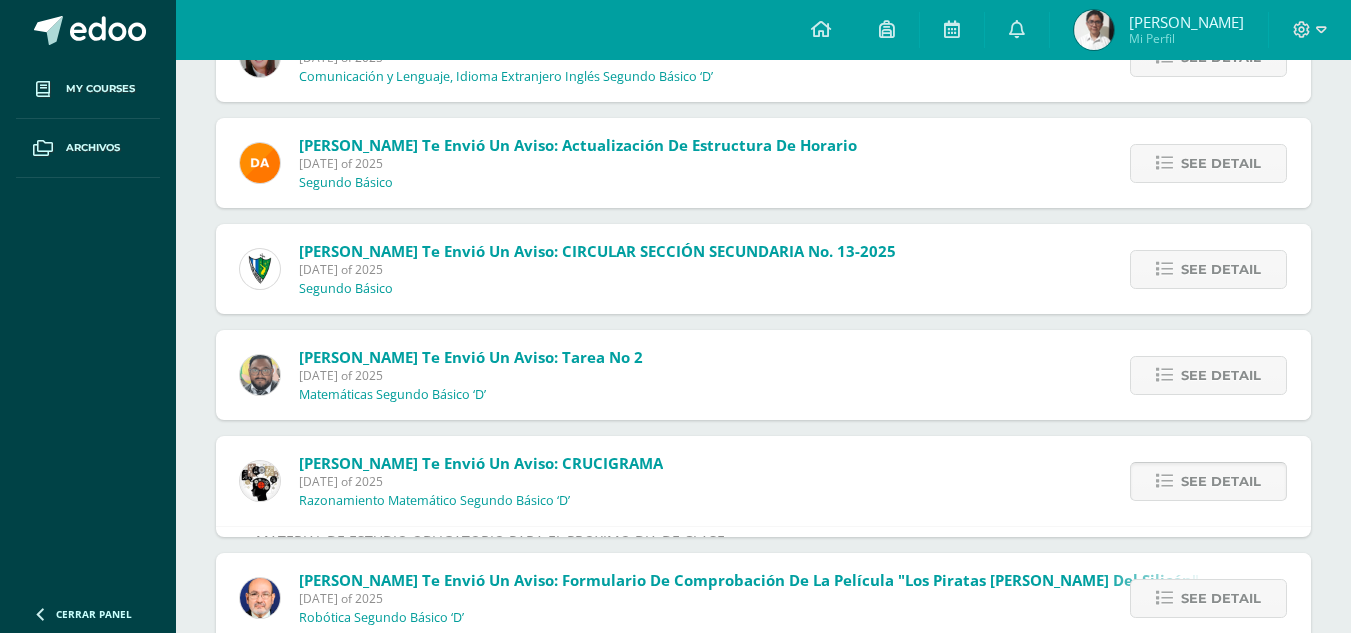 scroll, scrollTop: 1854, scrollLeft: 0, axis: vertical 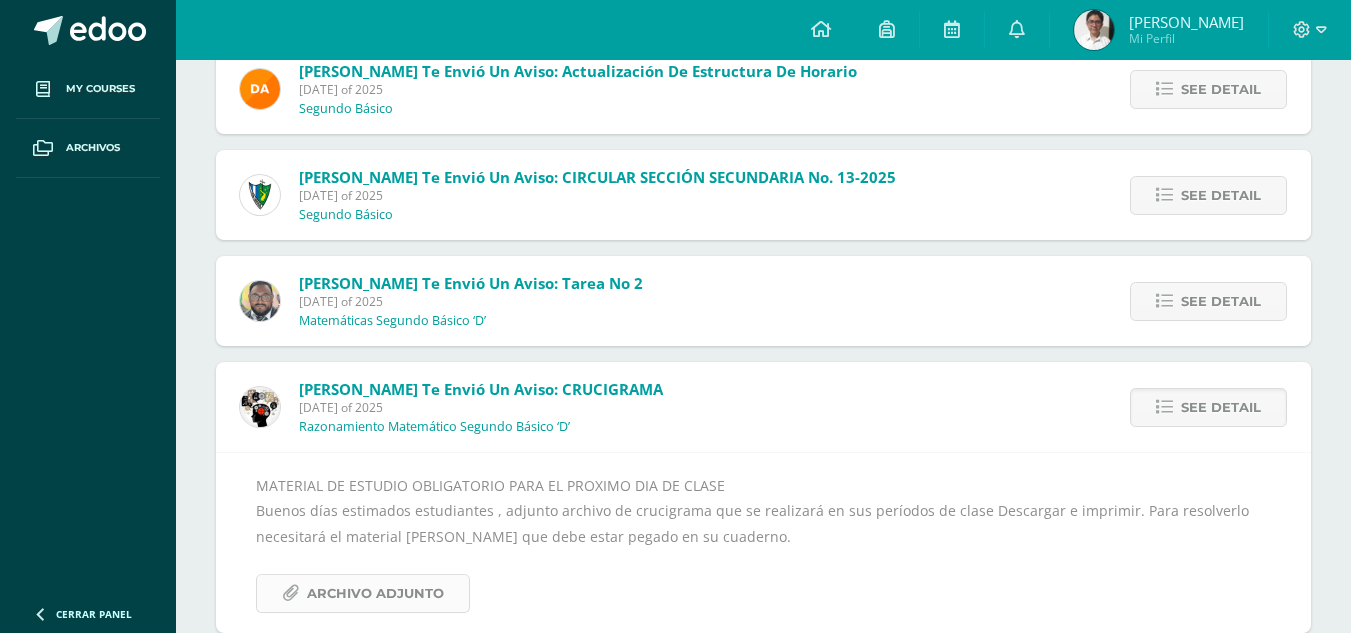click on "Archivo Adjunto" at bounding box center [375, 593] 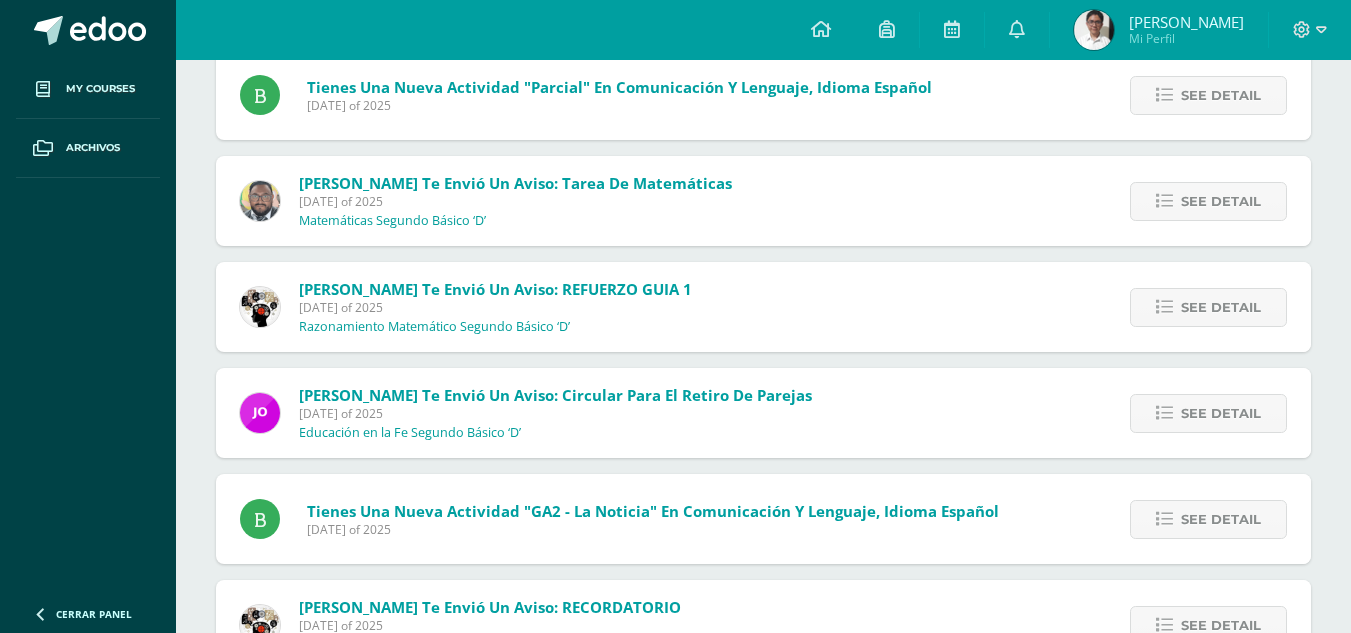 scroll, scrollTop: 2890, scrollLeft: 0, axis: vertical 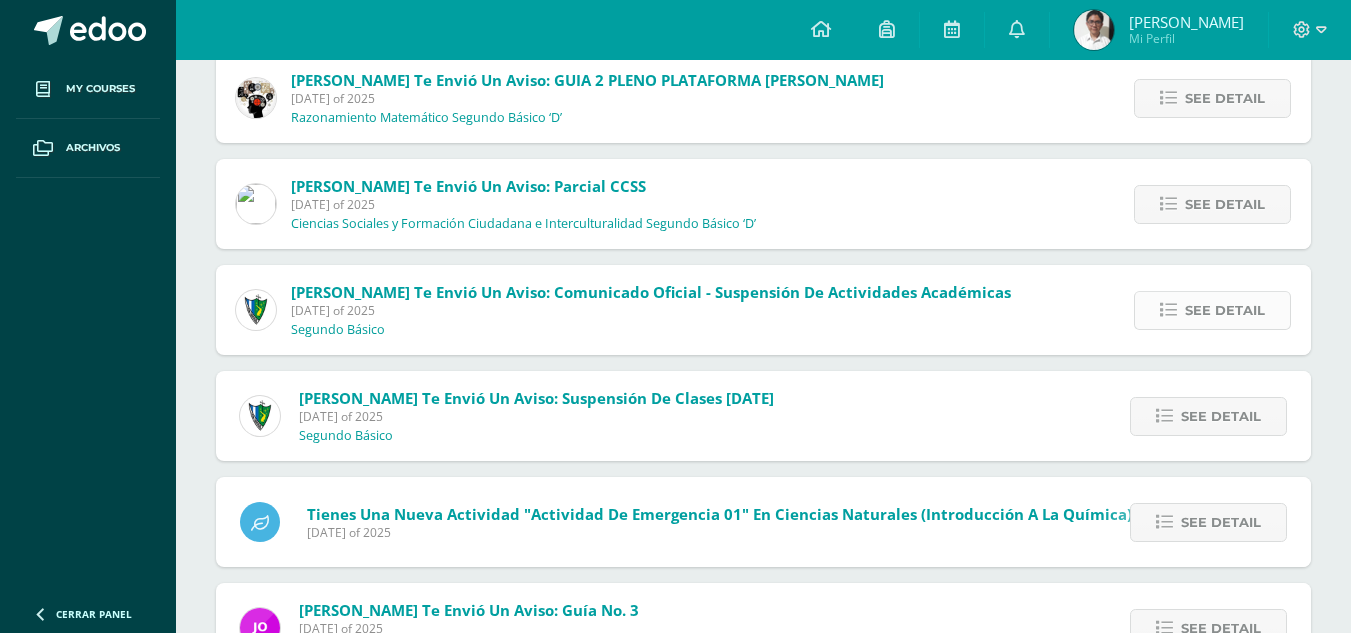 click on "See detail" at bounding box center [1225, 310] 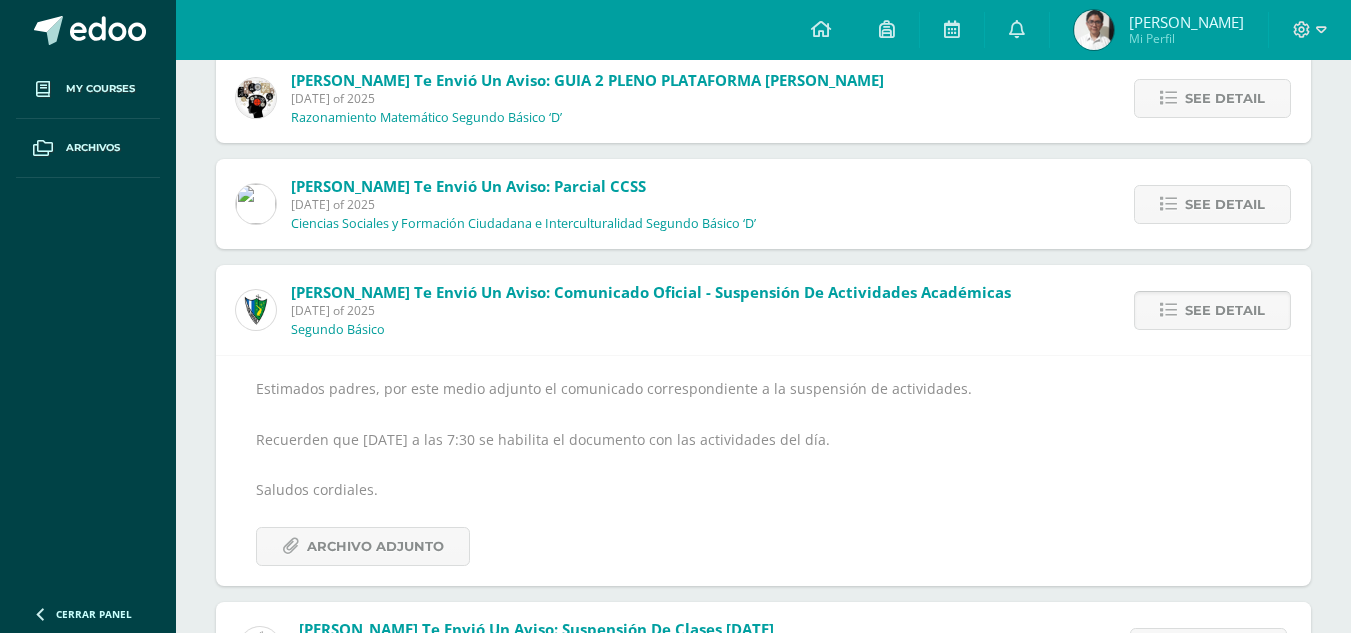 click on "See detail" at bounding box center [1225, 310] 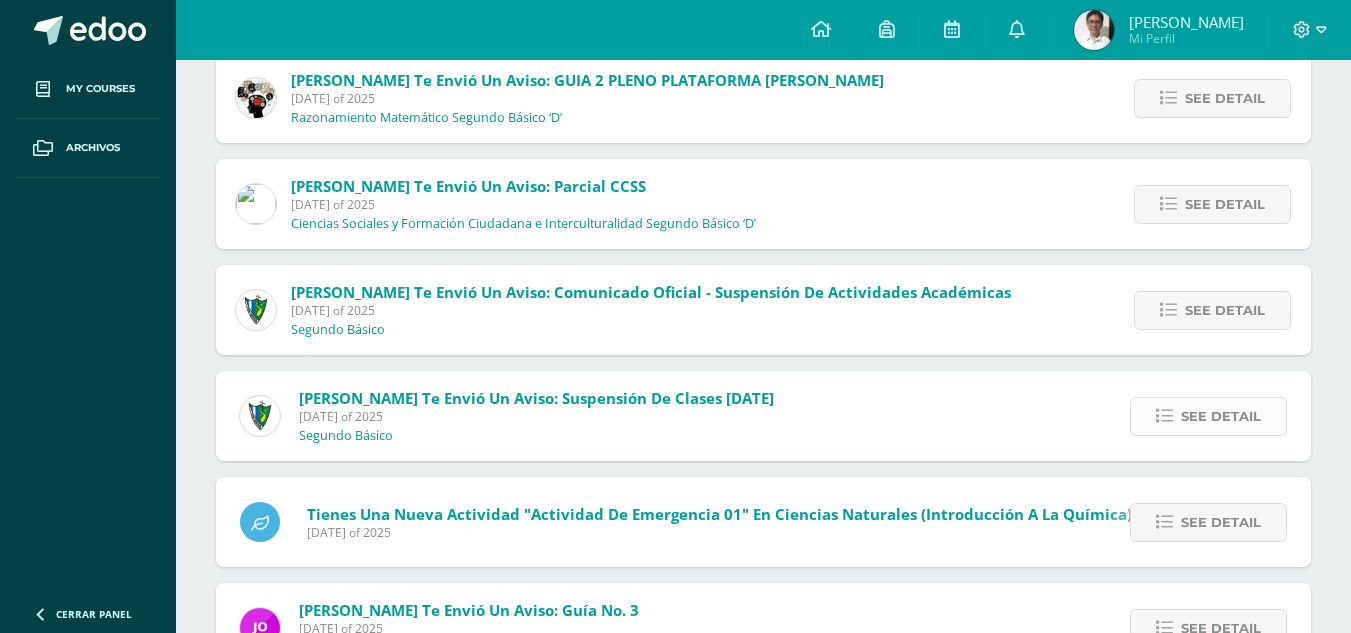 click on "See detail" at bounding box center (1221, 416) 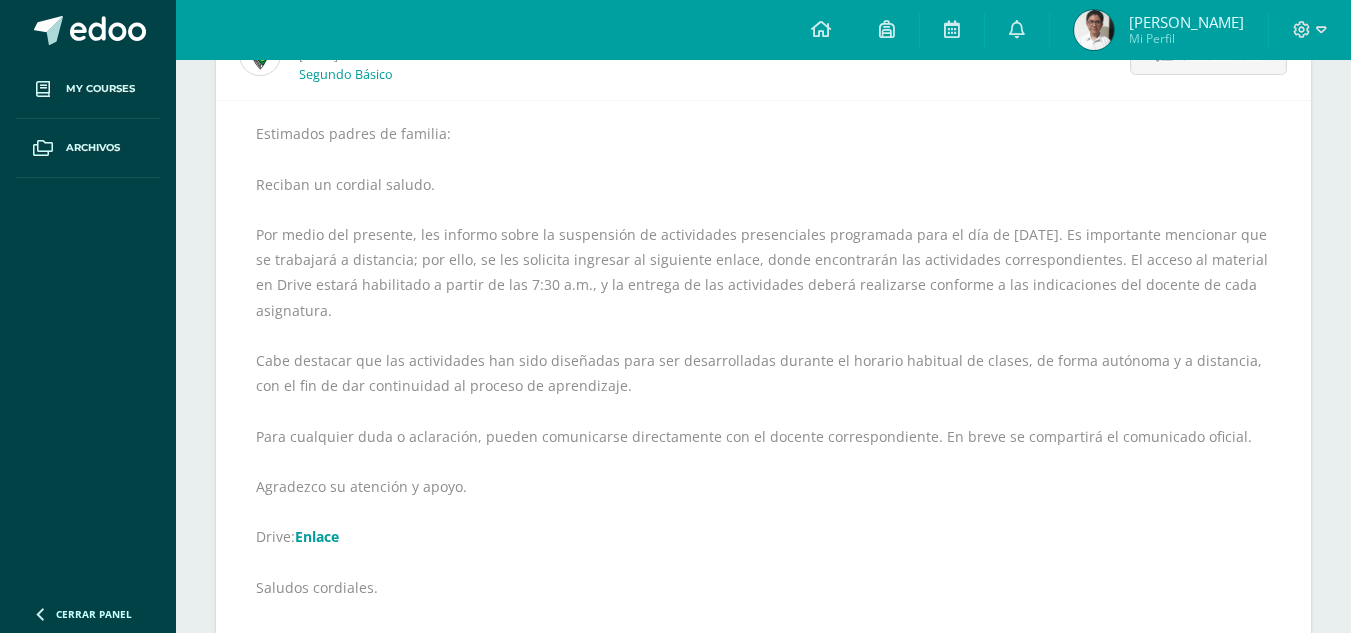 scroll, scrollTop: 1418, scrollLeft: 0, axis: vertical 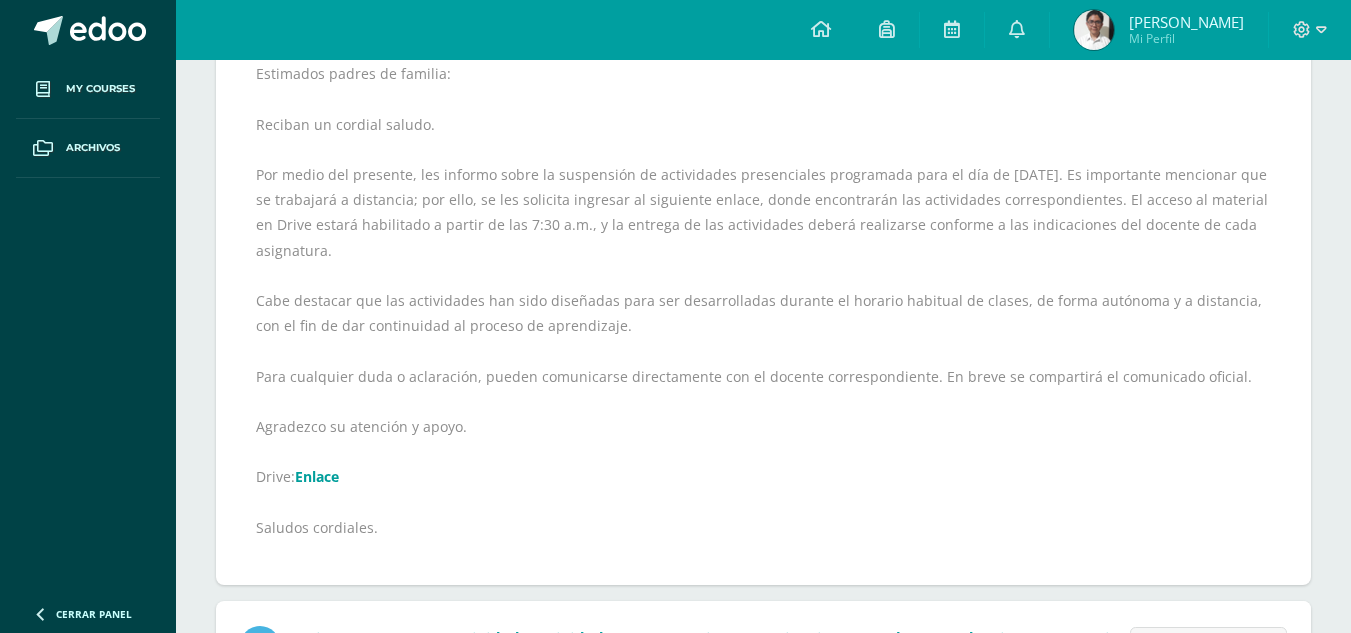 click on "Enlace" at bounding box center [317, 476] 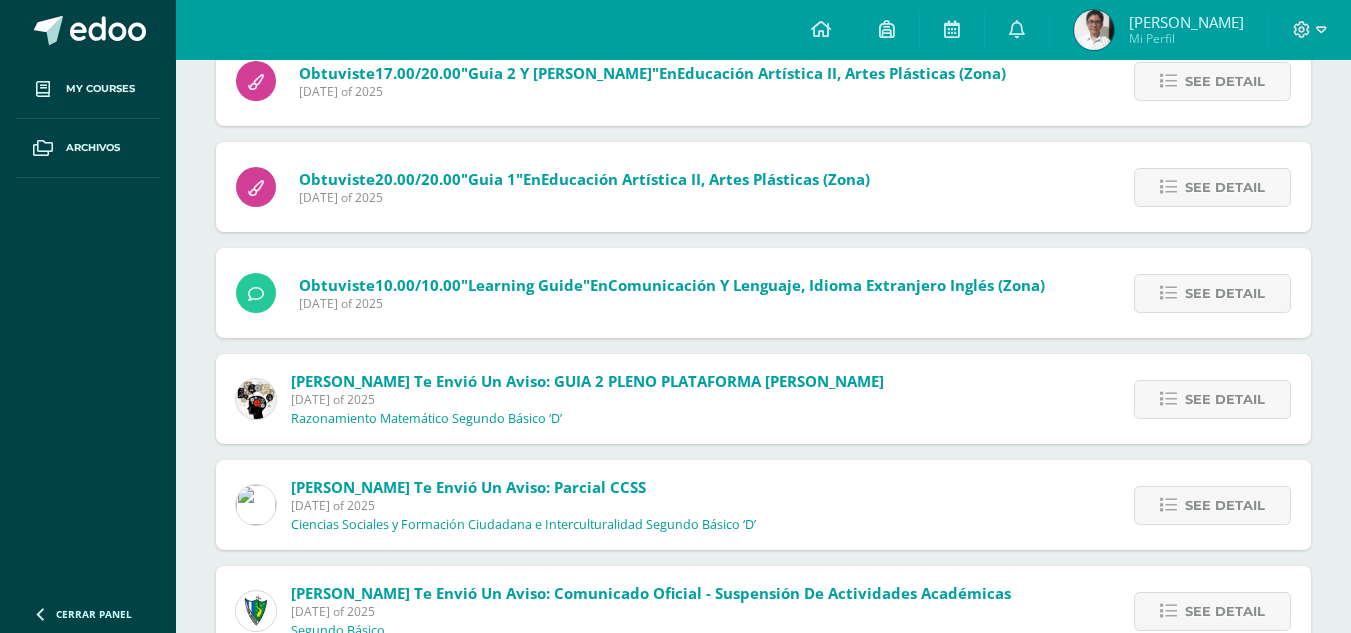 scroll, scrollTop: 619, scrollLeft: 0, axis: vertical 